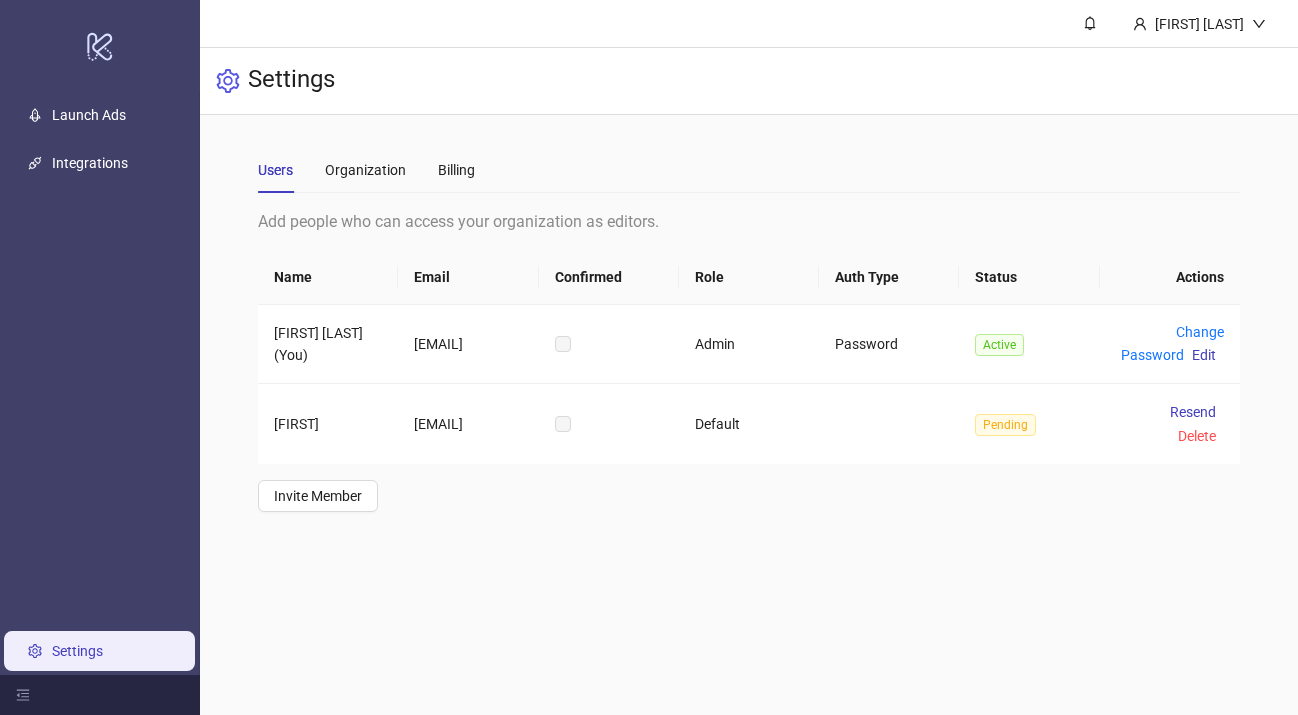 scroll, scrollTop: 0, scrollLeft: 0, axis: both 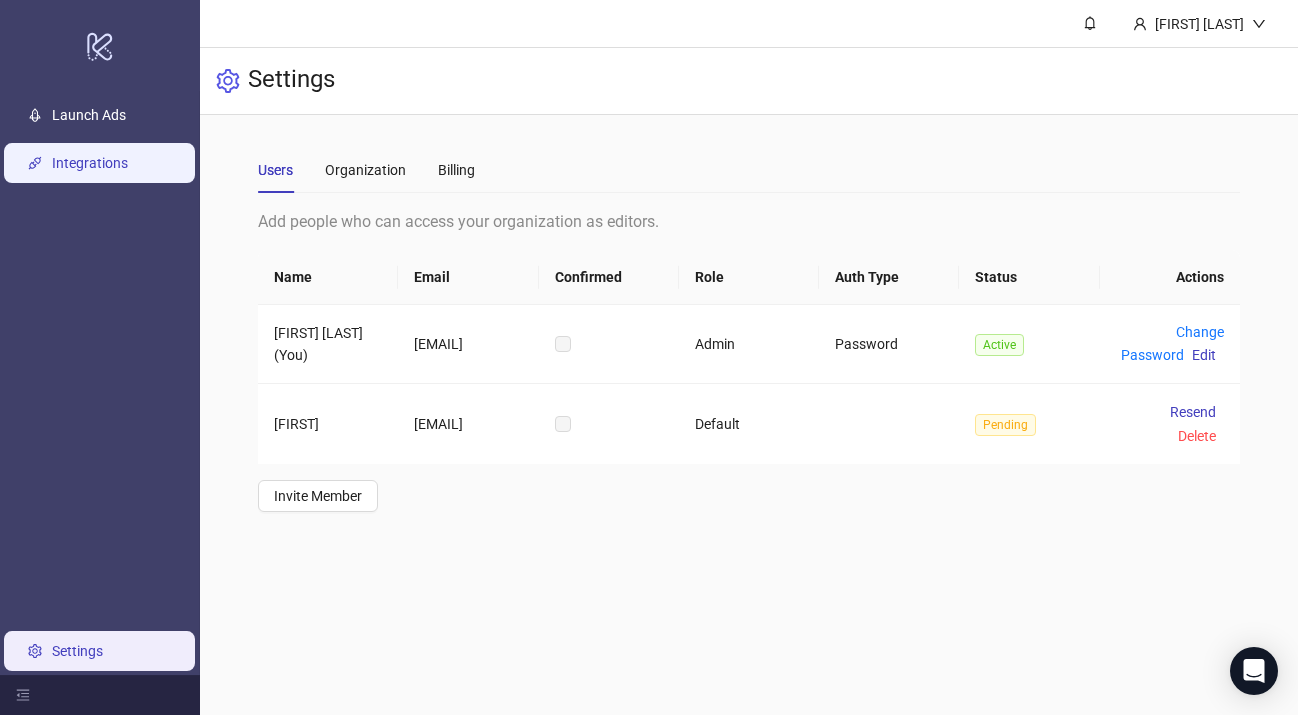 click on "Integrations" at bounding box center (90, 164) 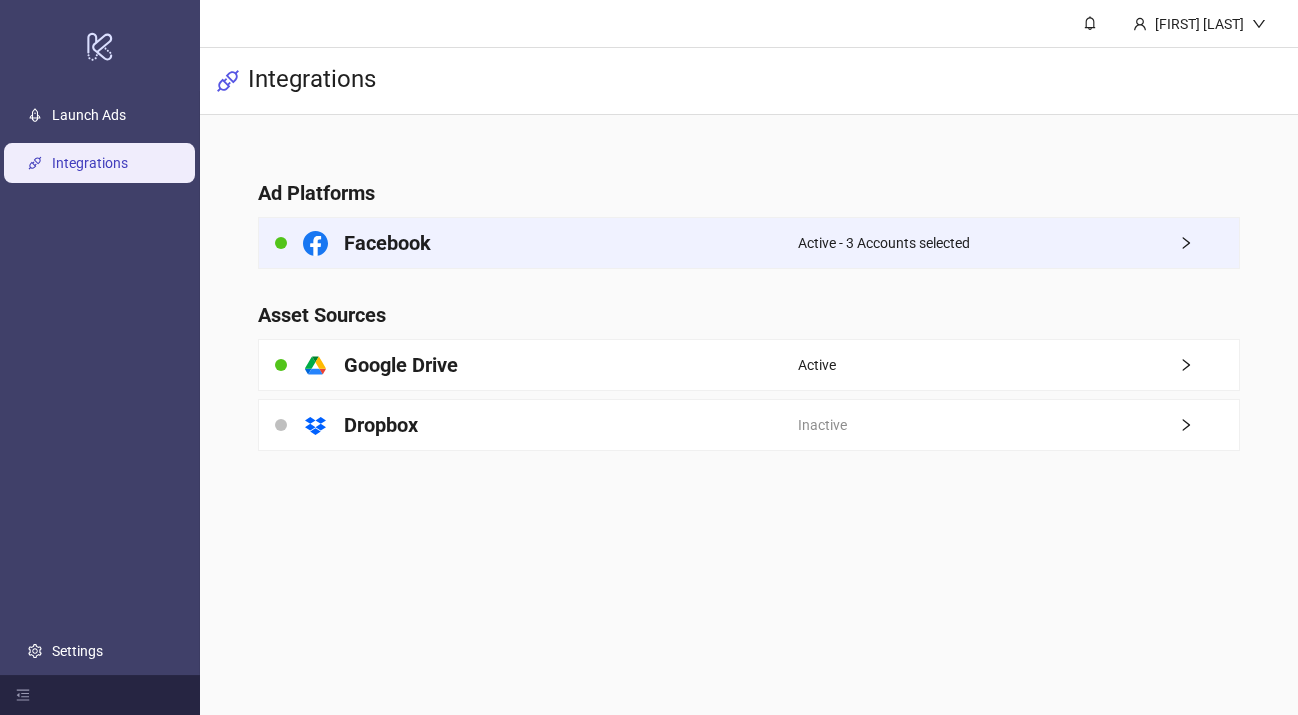 click on "Active - 3 Accounts selected" at bounding box center (1018, 243) 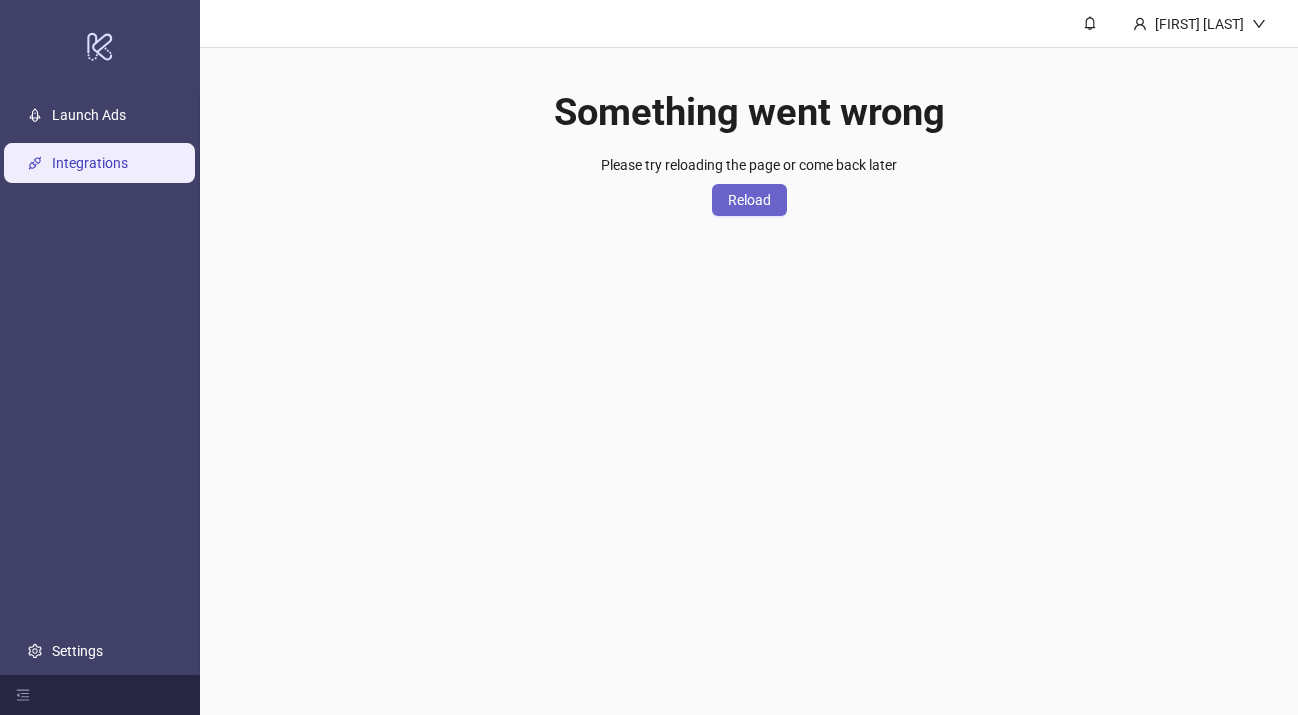 click on "Reload" at bounding box center [749, 200] 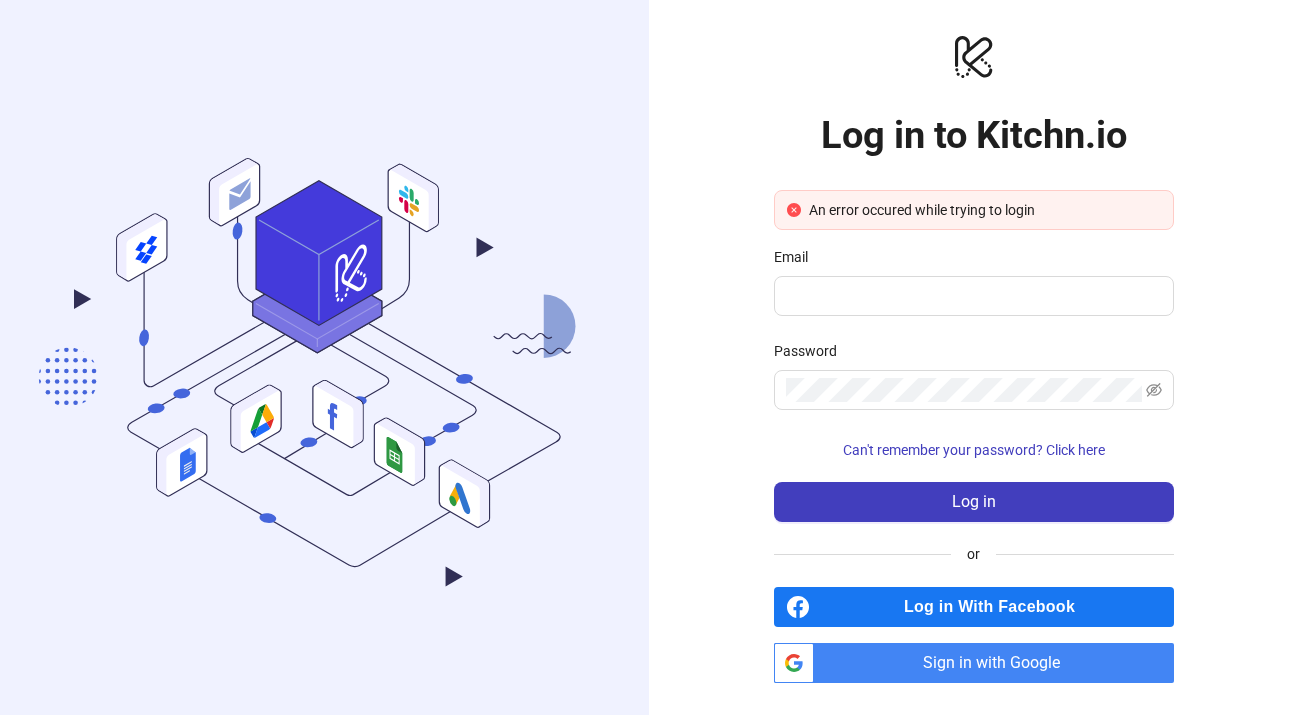 scroll, scrollTop: 0, scrollLeft: 0, axis: both 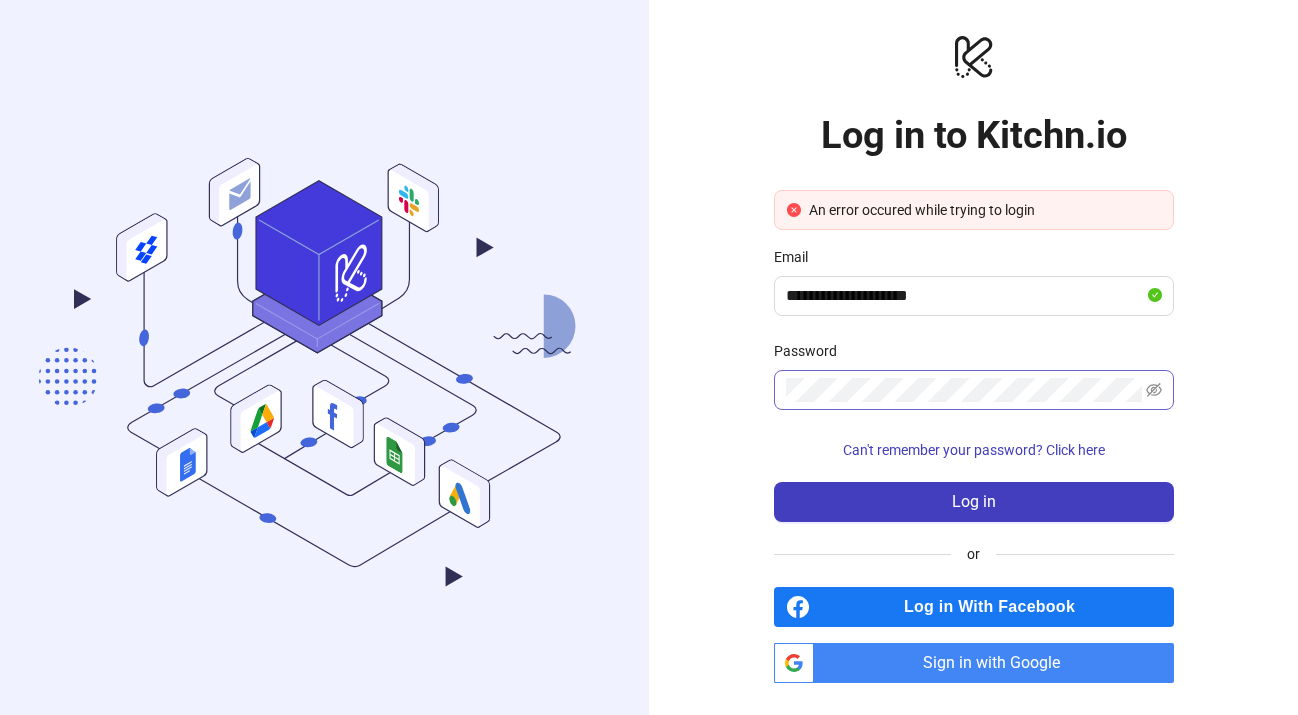 type on "**********" 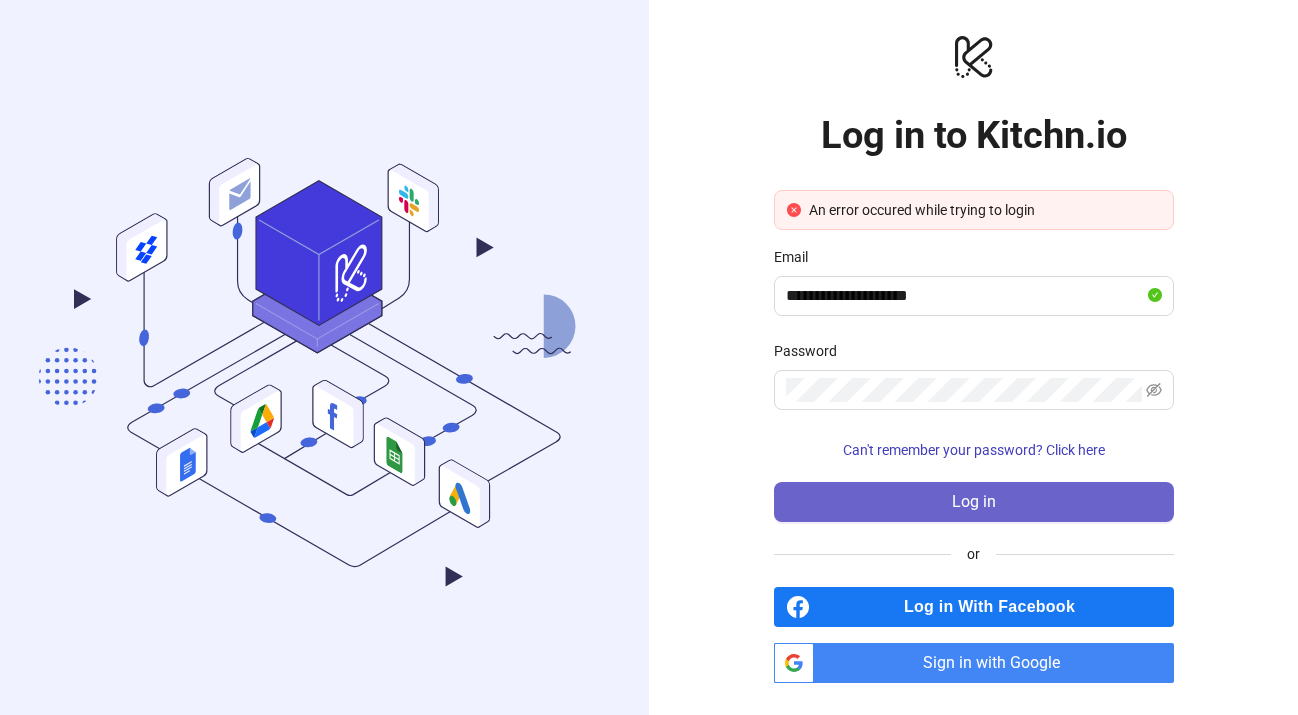 click on "Log in" at bounding box center [974, 502] 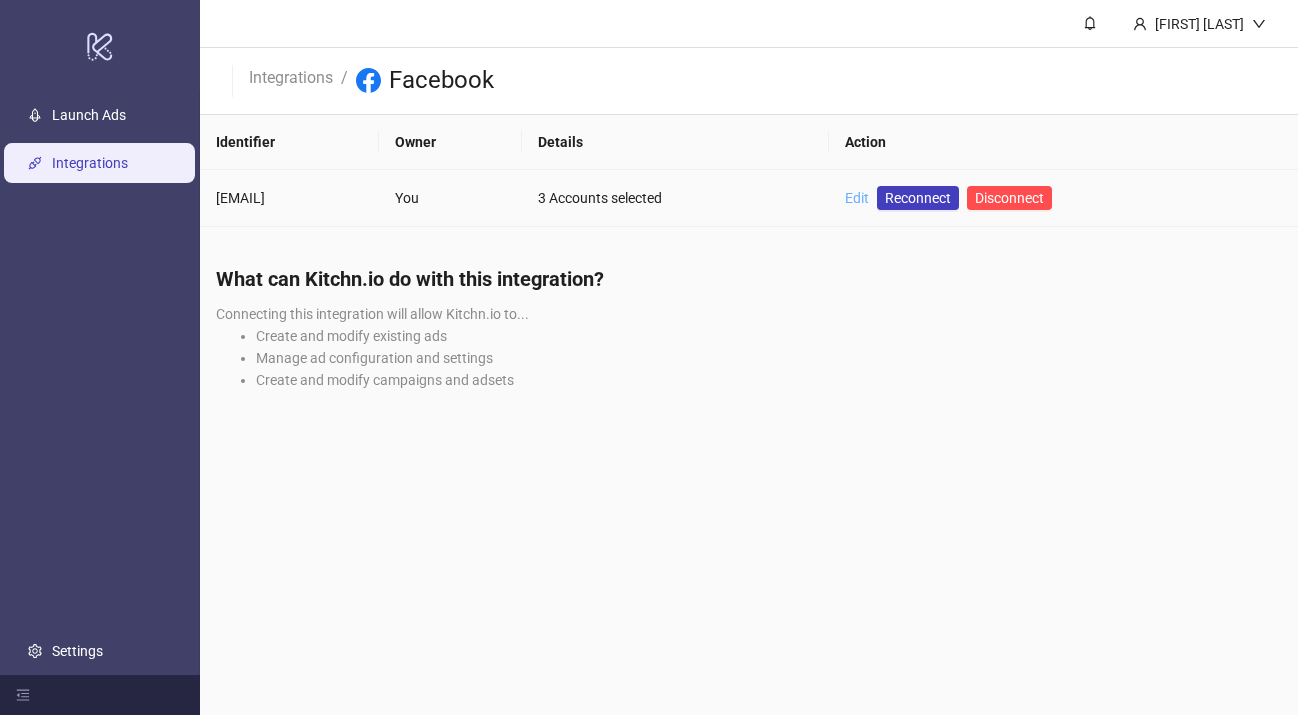 click on "Edit" at bounding box center (857, 198) 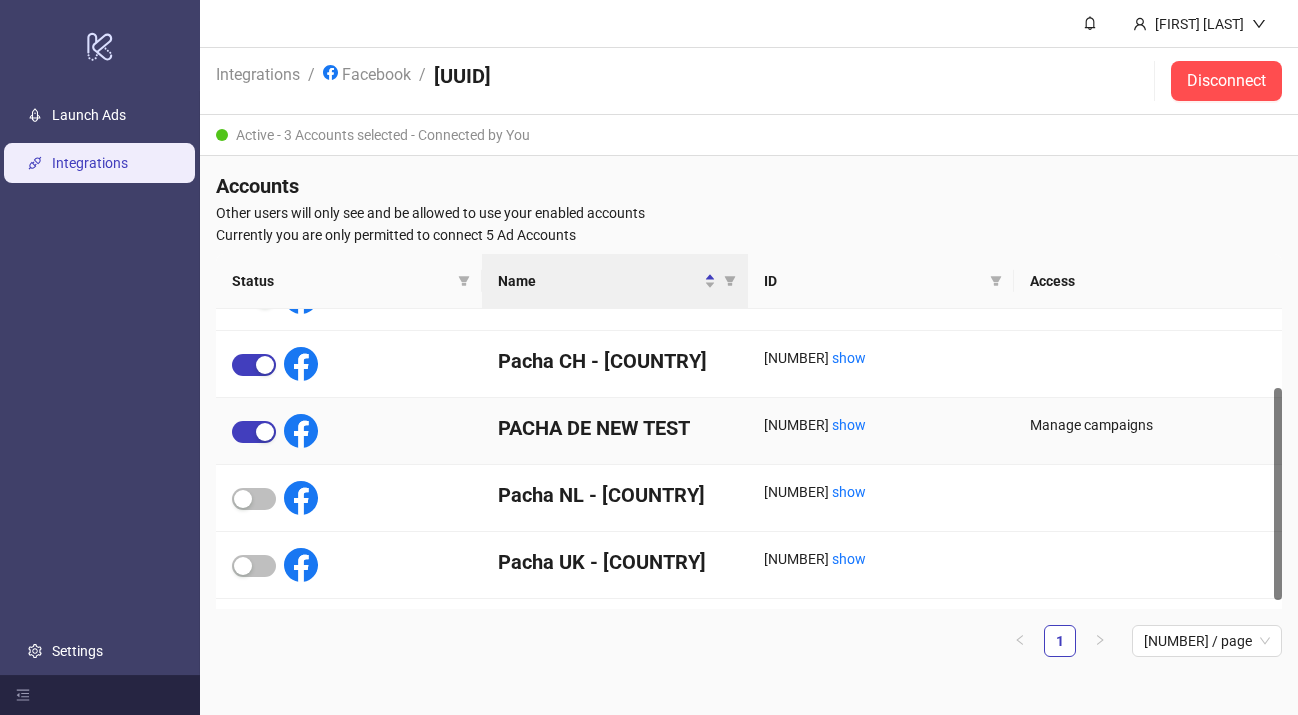 scroll, scrollTop: 0, scrollLeft: 0, axis: both 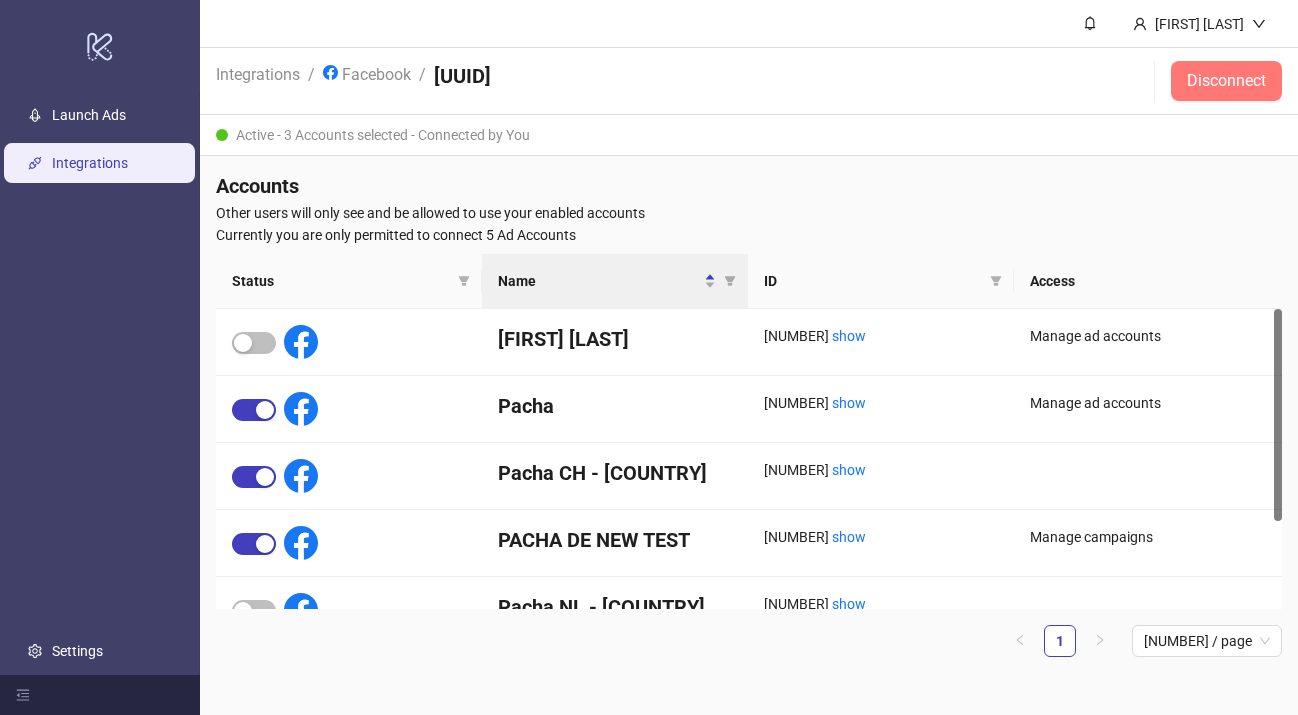 click on "Disconnect" at bounding box center (1226, 81) 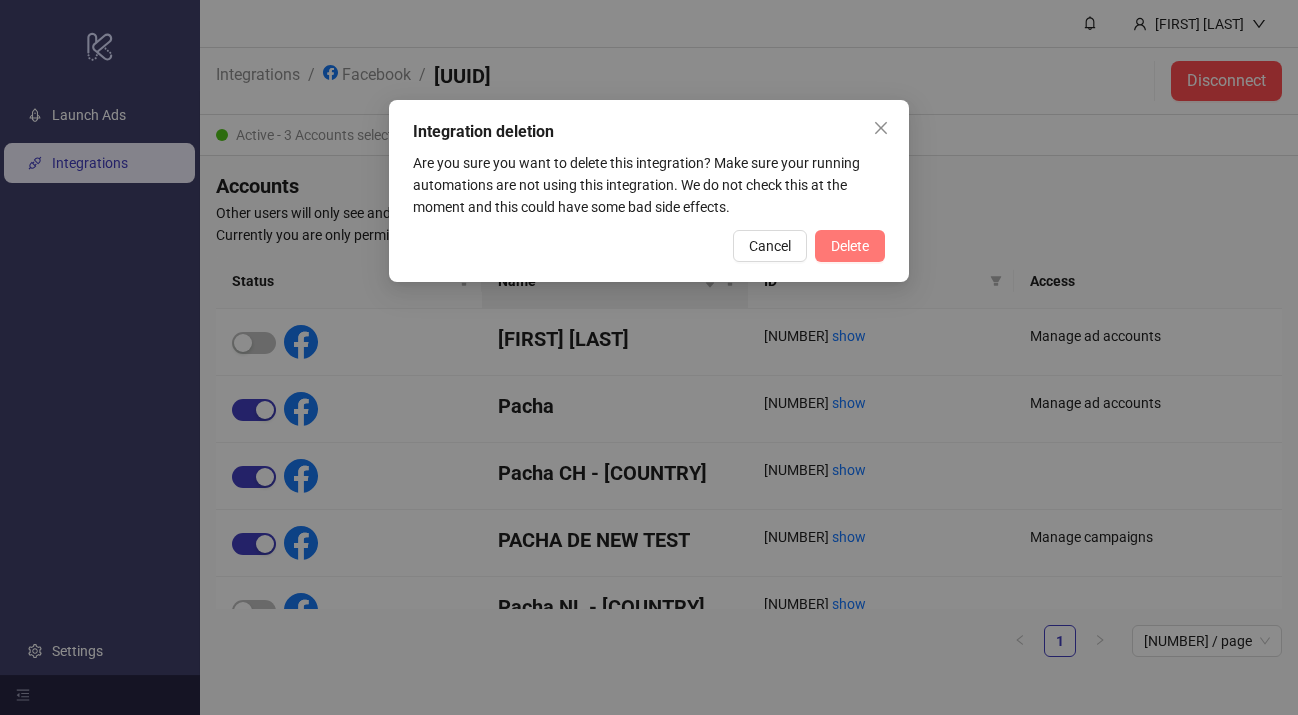 click on "Delete" at bounding box center (850, 246) 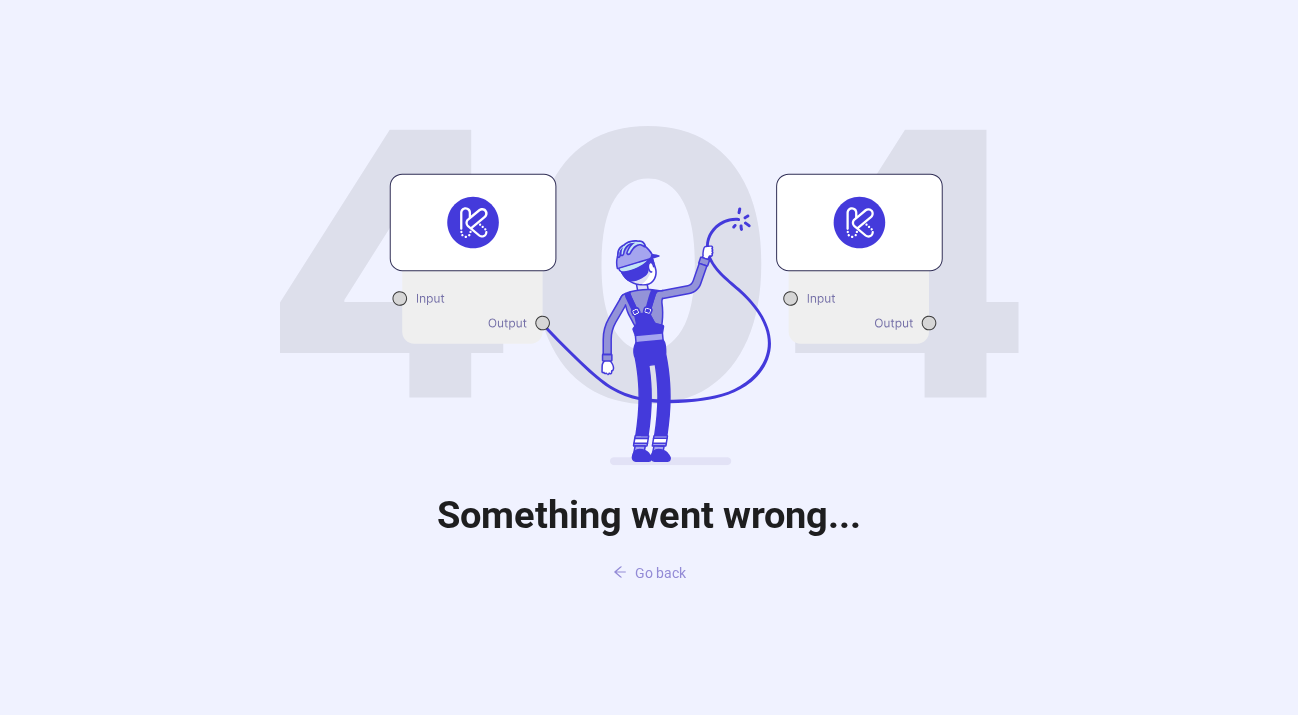 click on "Go back" at bounding box center (649, 573) 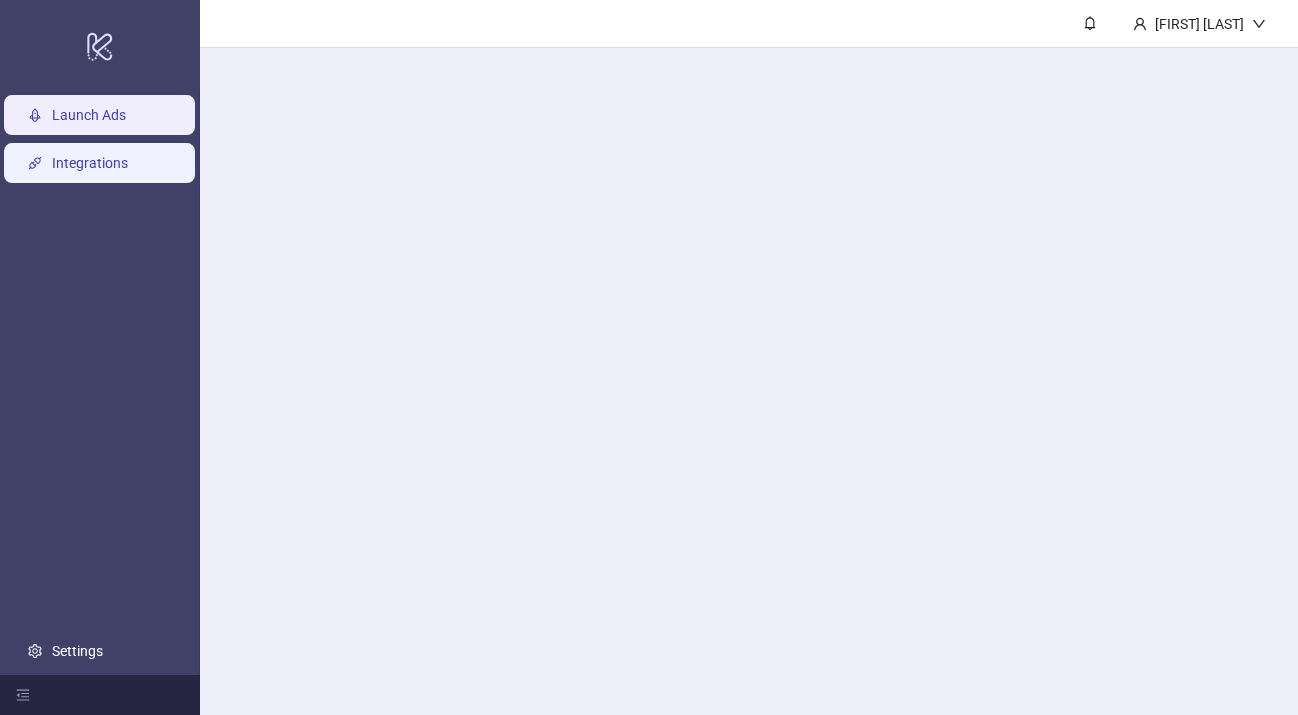 click on "Integrations" at bounding box center (90, 164) 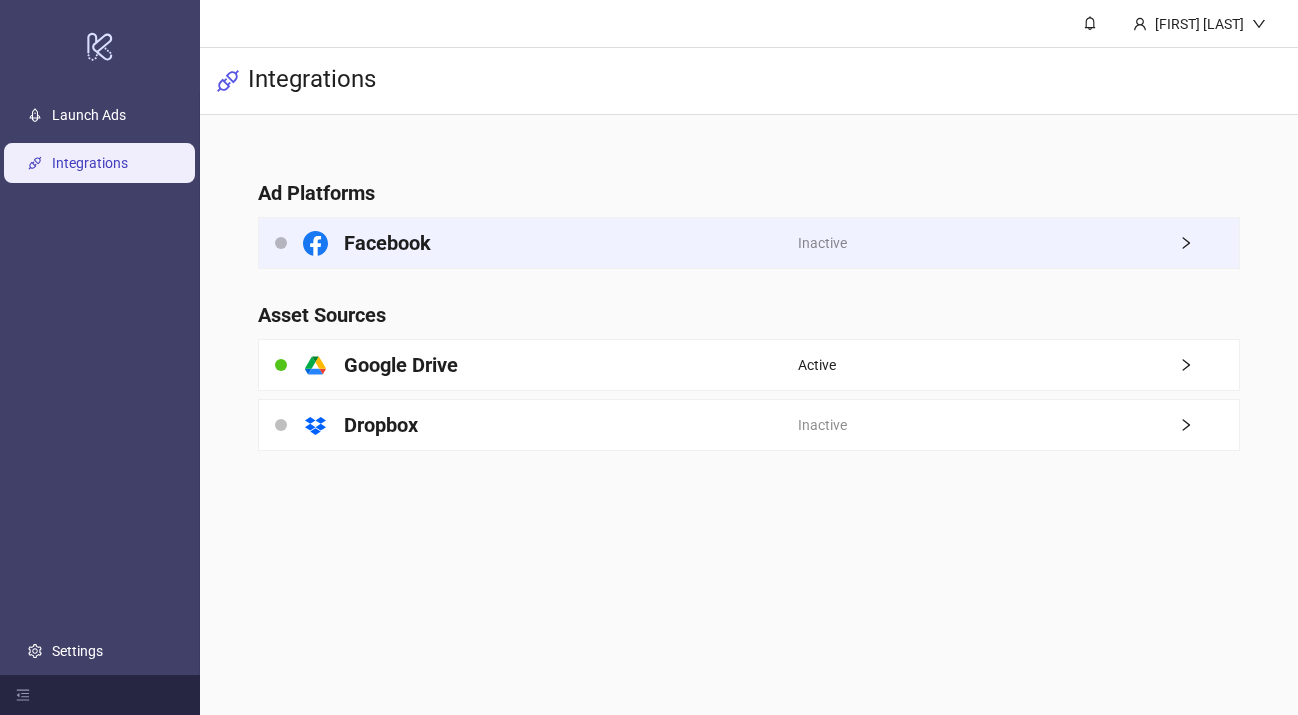 click on "Inactive" at bounding box center (822, 243) 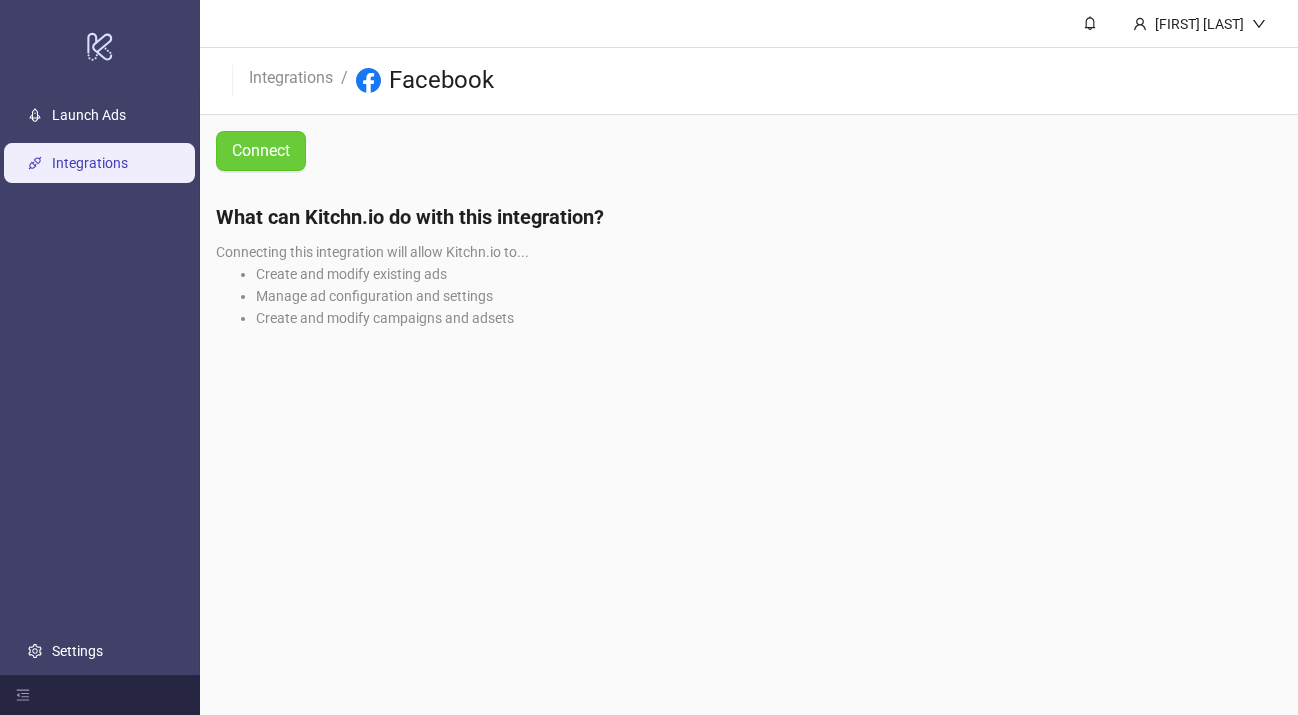 click on "Connect" at bounding box center [261, 150] 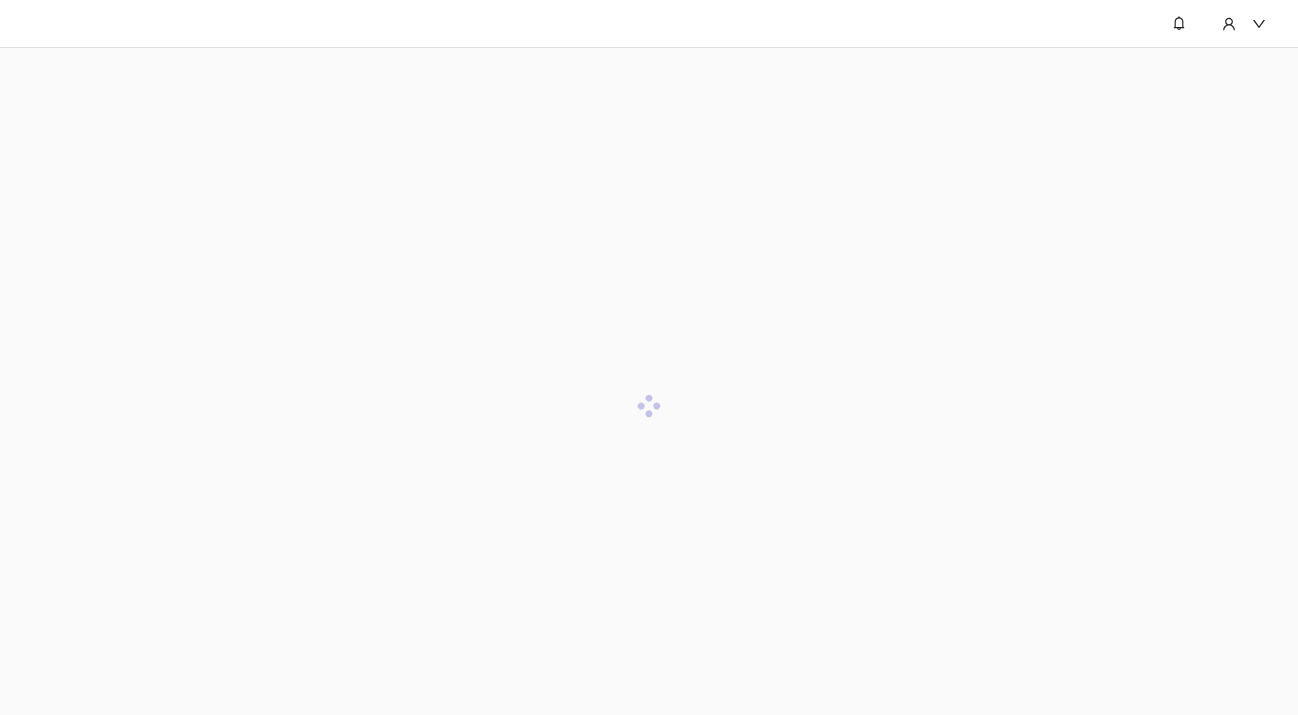 scroll, scrollTop: 0, scrollLeft: 0, axis: both 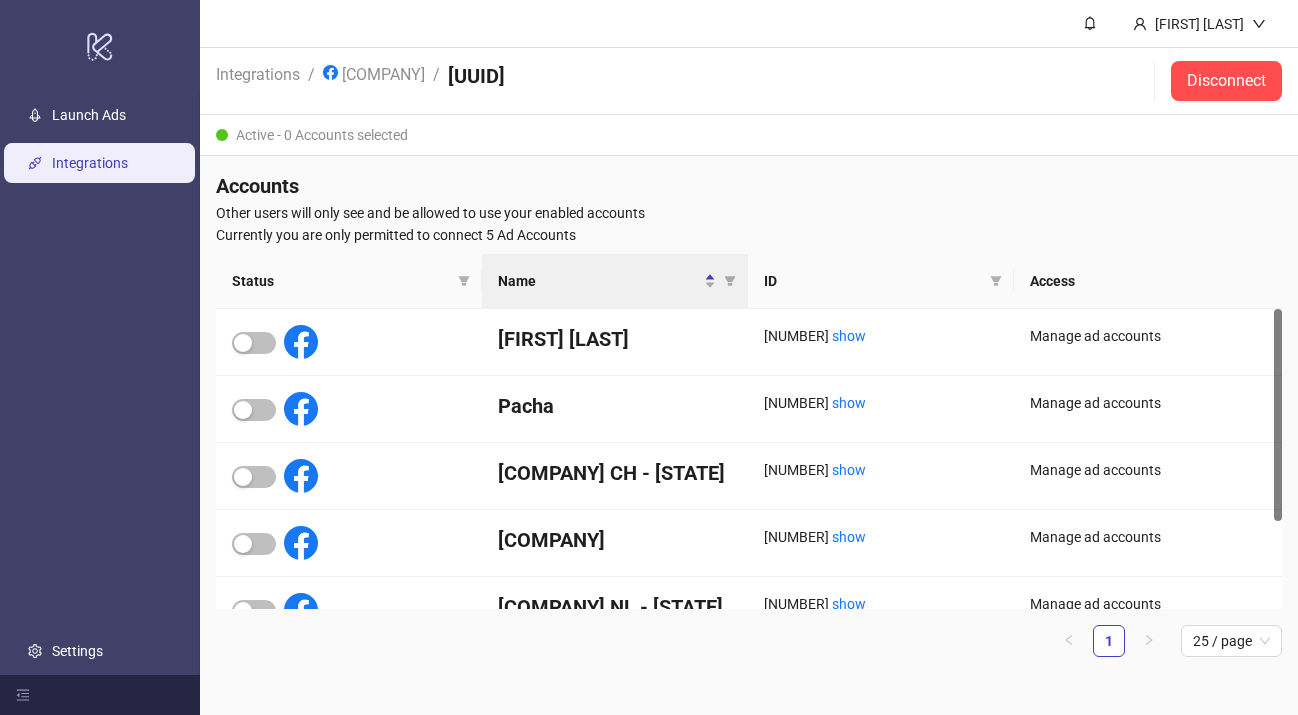 click on "Integrations" at bounding box center [90, 164] 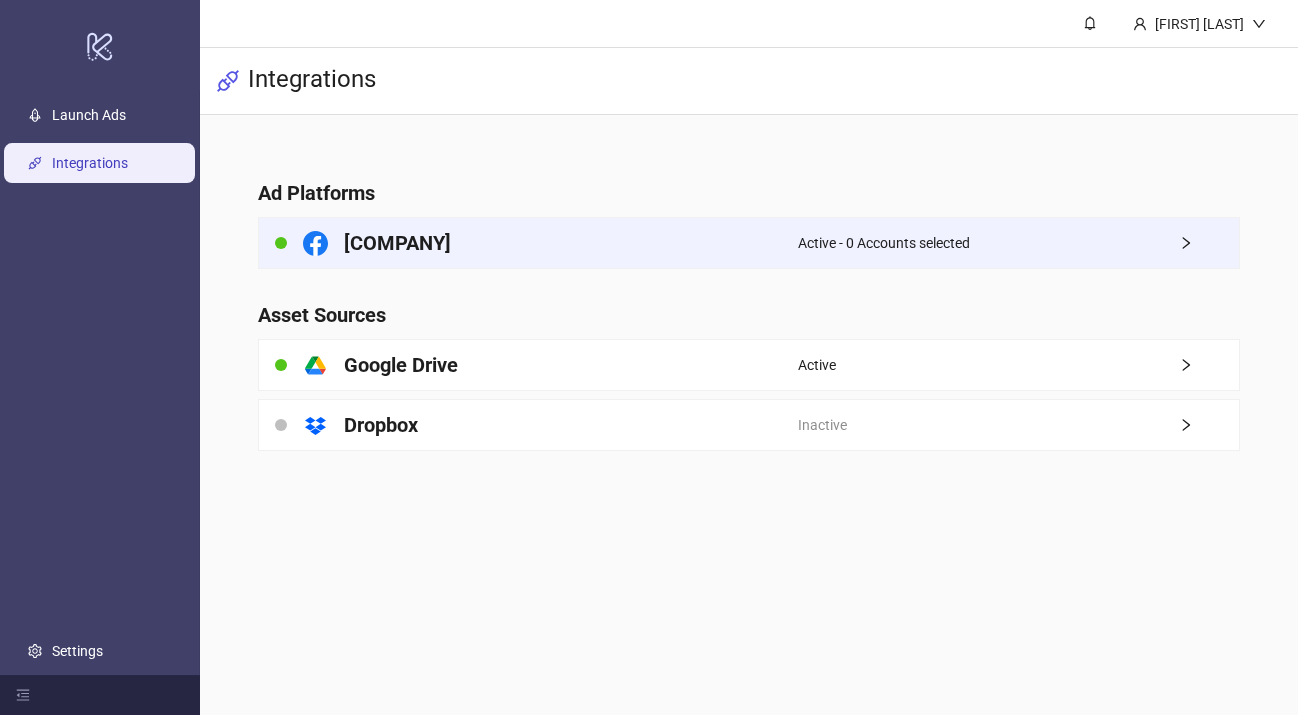 click on "Active - 0 Accounts selected" at bounding box center (1018, 243) 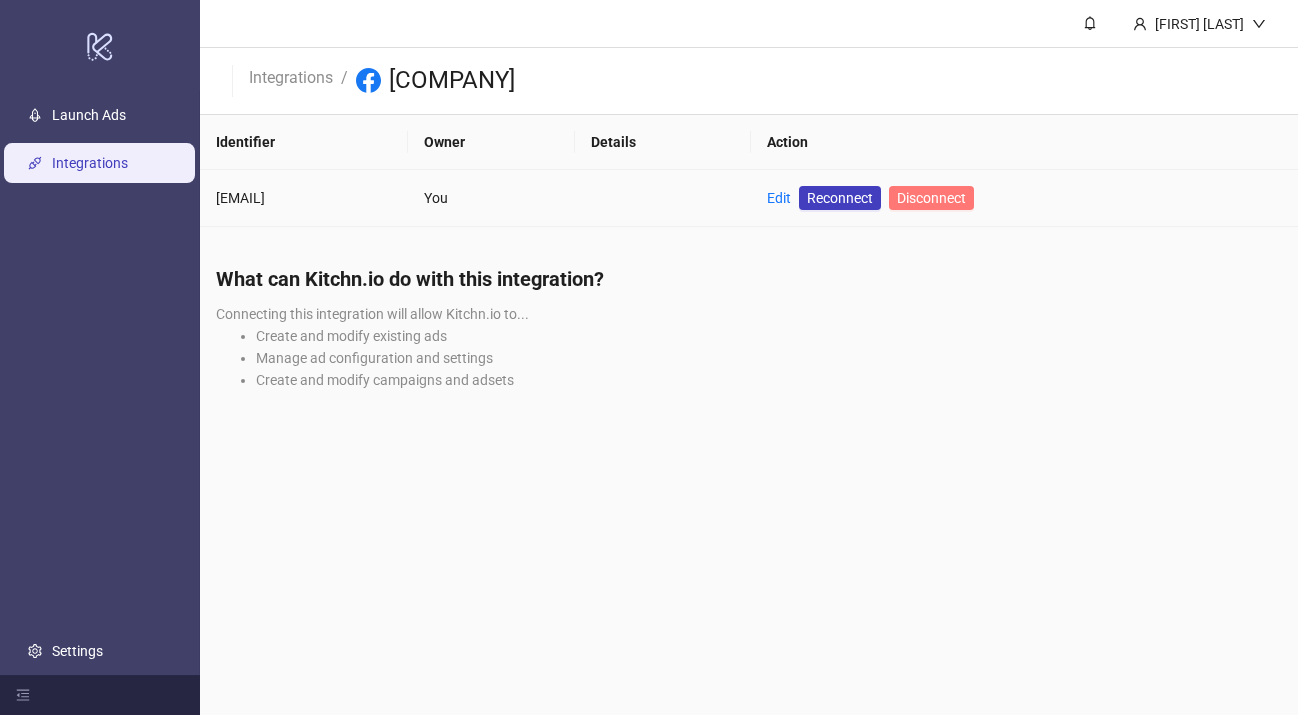 click on "Disconnect" at bounding box center (931, 198) 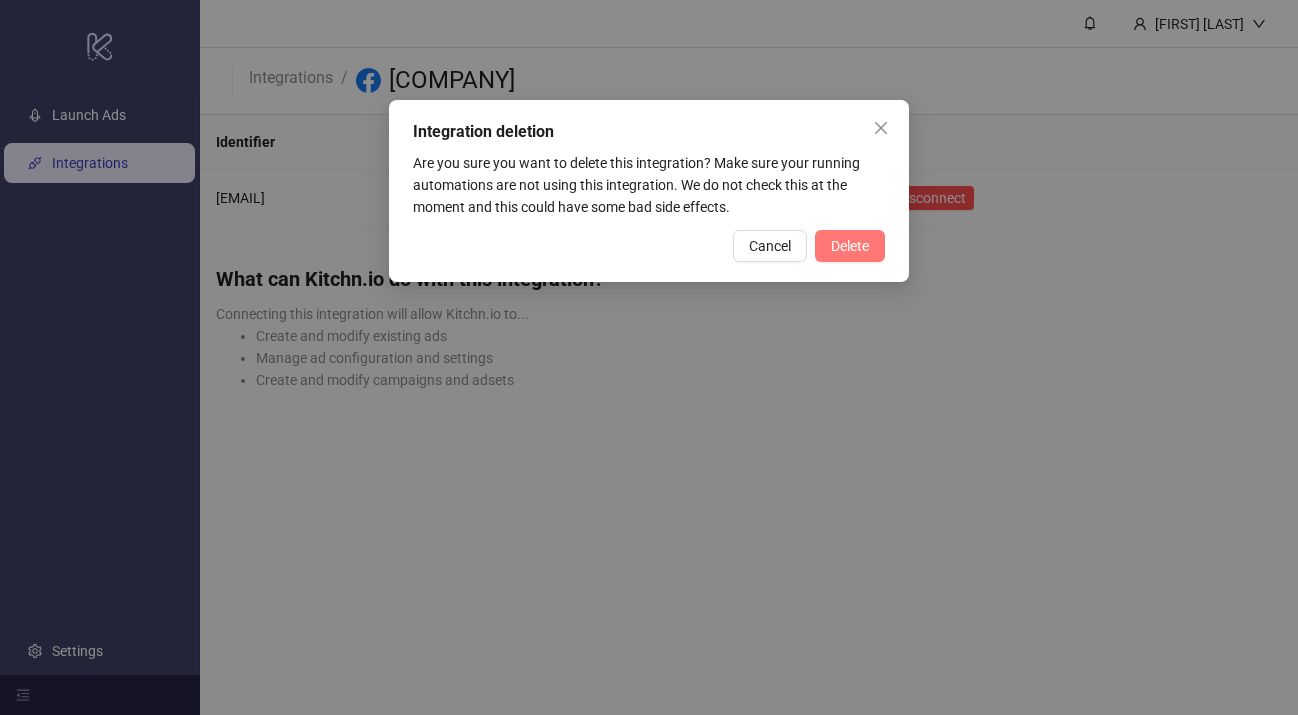 click on "Delete" at bounding box center [850, 246] 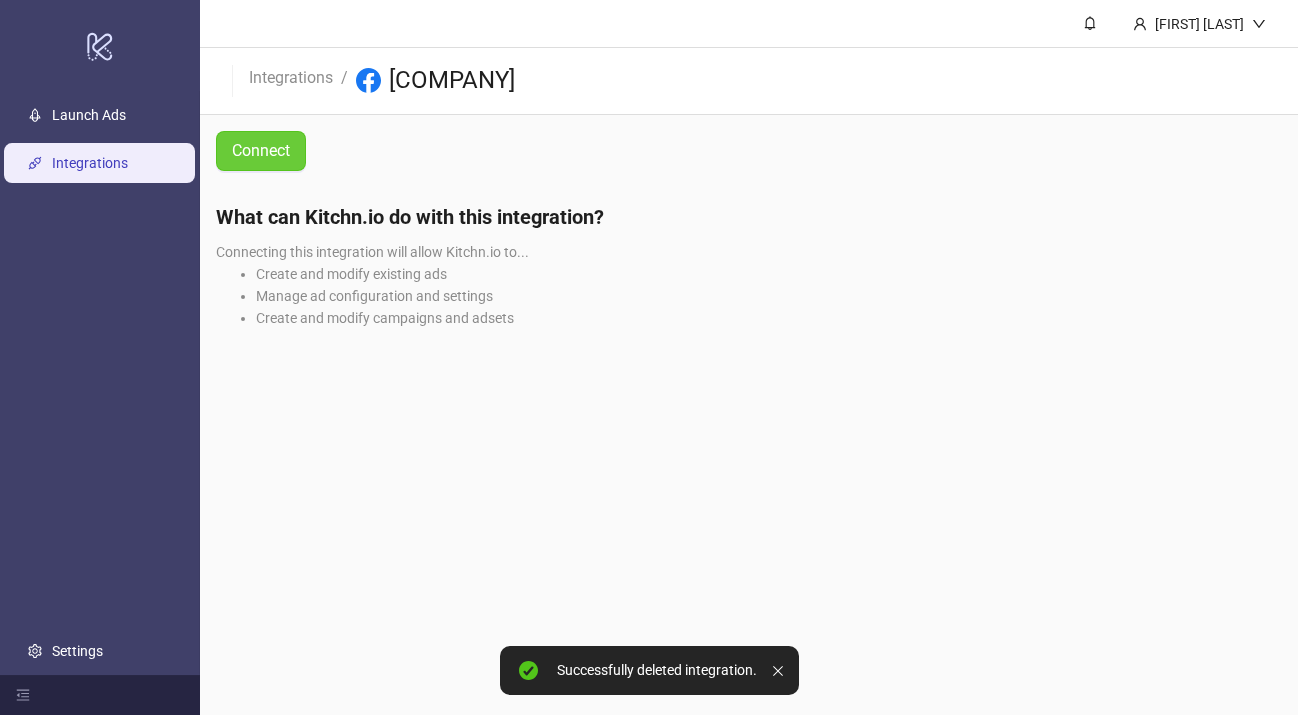 click on "Connect" at bounding box center [261, 150] 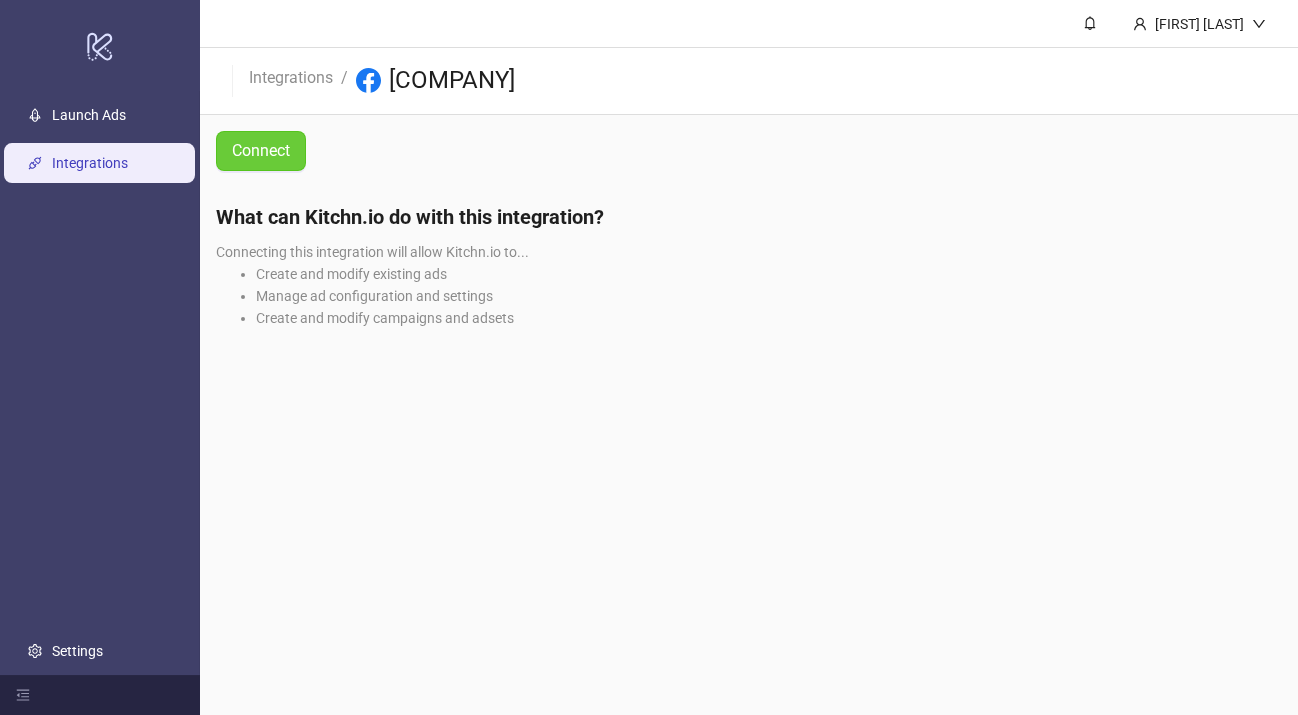 click on "Connect" at bounding box center [261, 150] 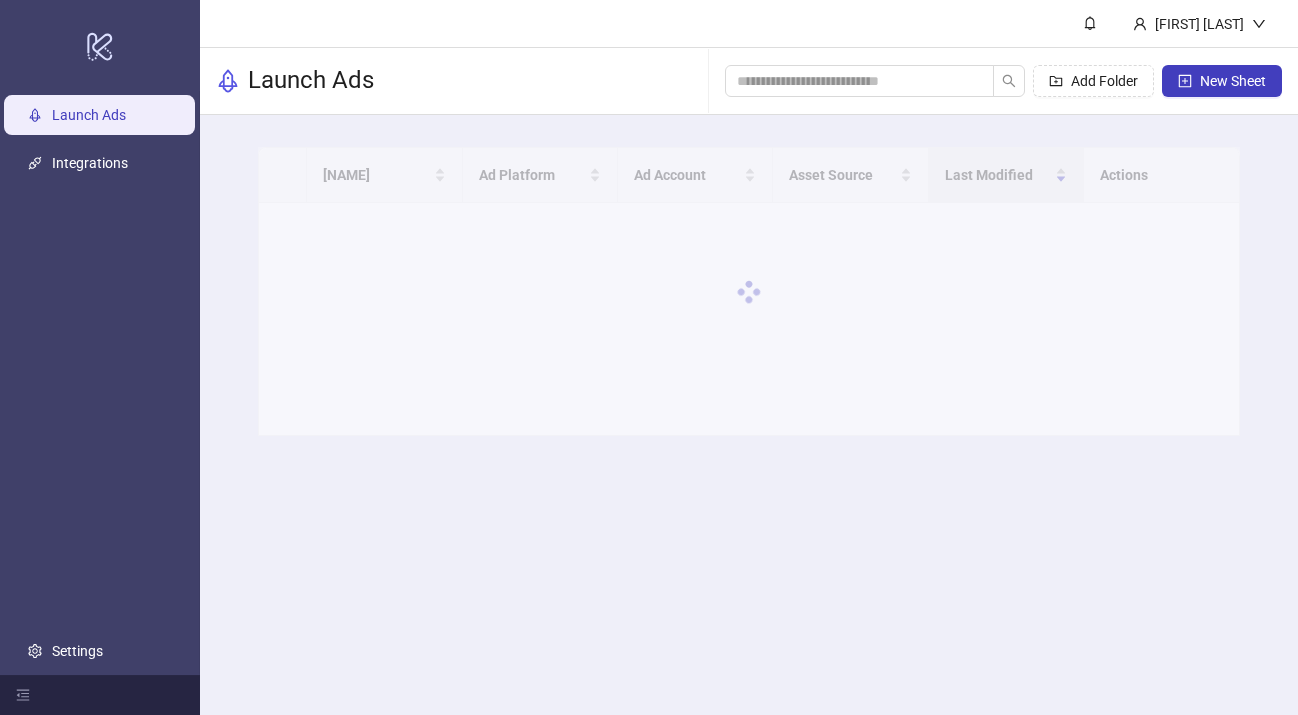 scroll, scrollTop: 0, scrollLeft: 0, axis: both 